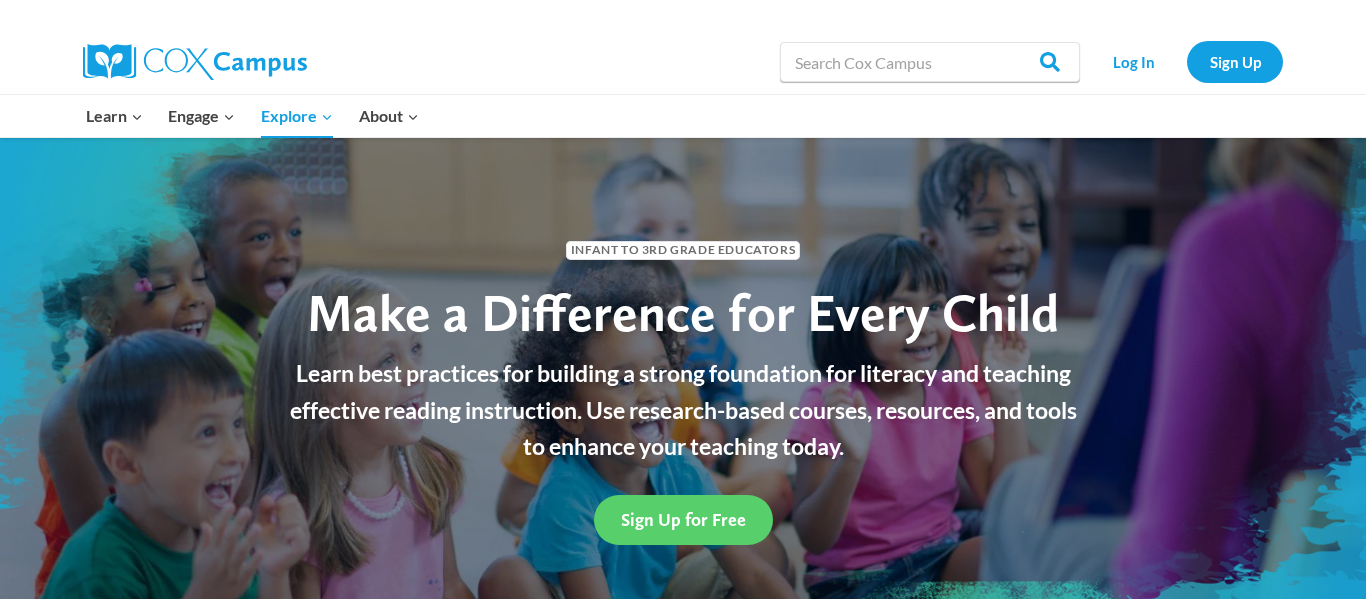 scroll, scrollTop: 0, scrollLeft: 0, axis: both 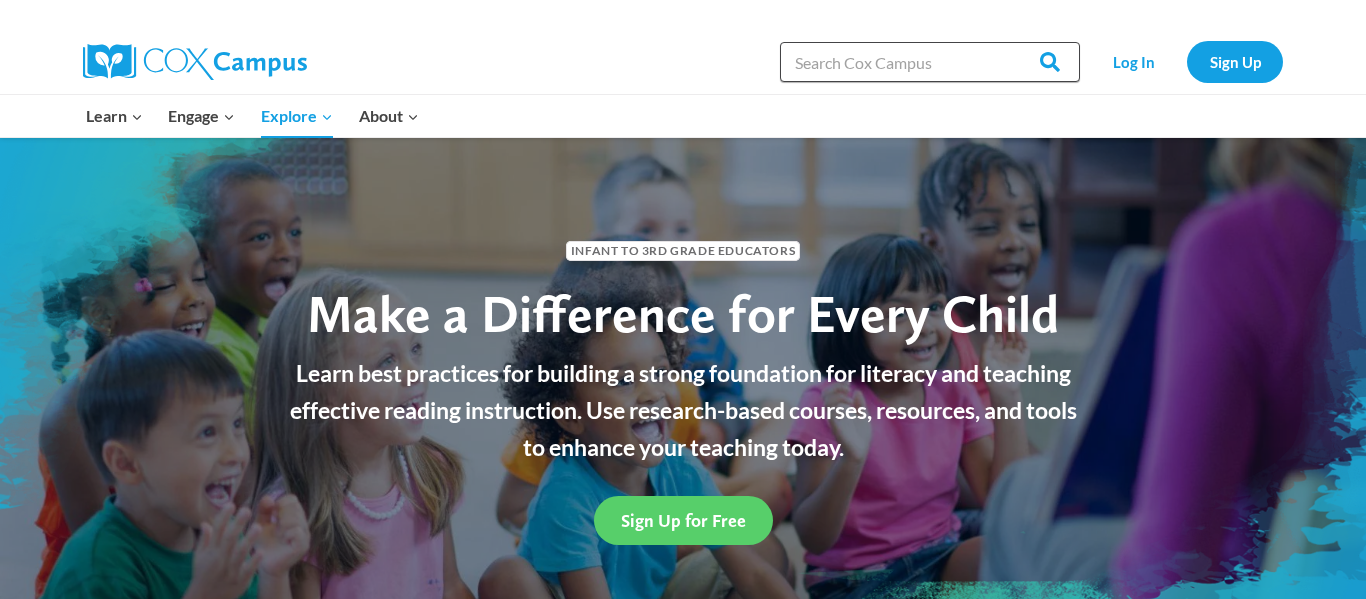 click on "Search in https://coxcampus.org/" at bounding box center [930, 62] 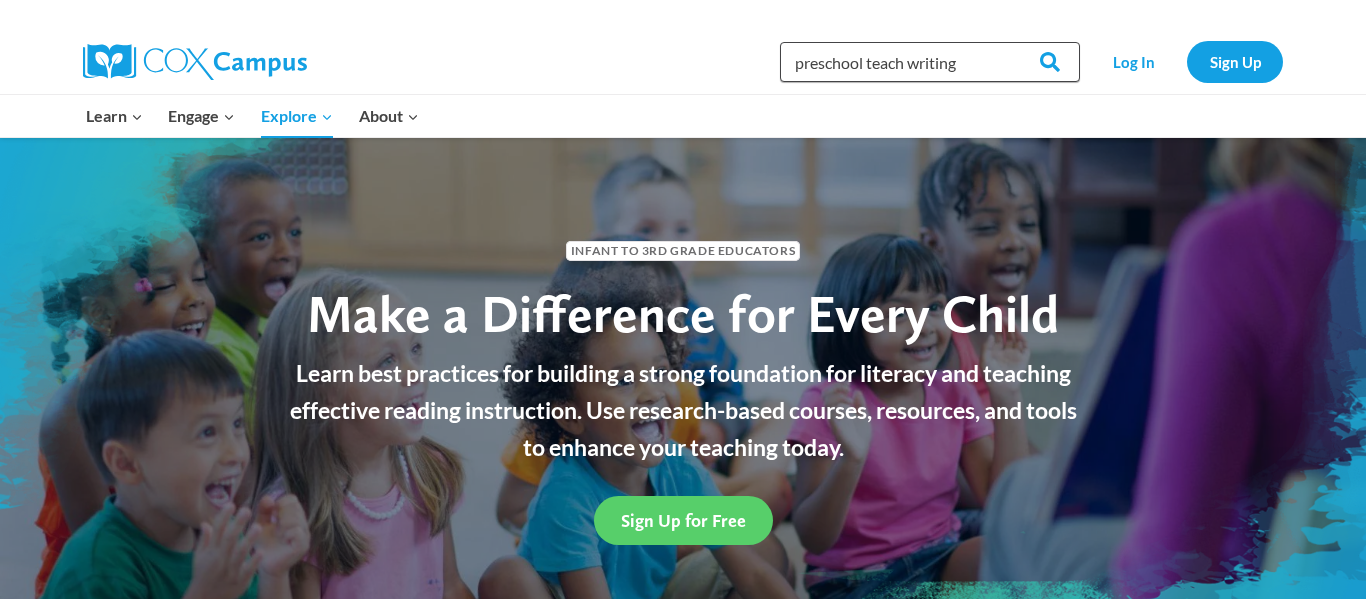 type on "preschool teach writing" 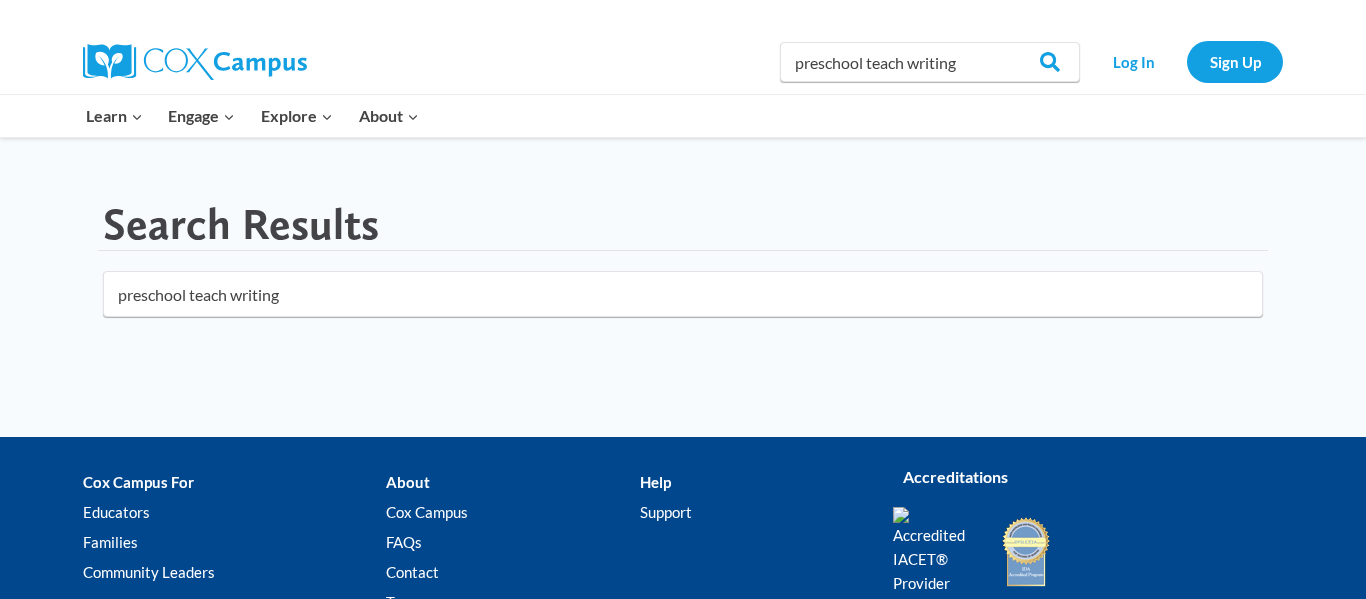 scroll, scrollTop: 0, scrollLeft: 0, axis: both 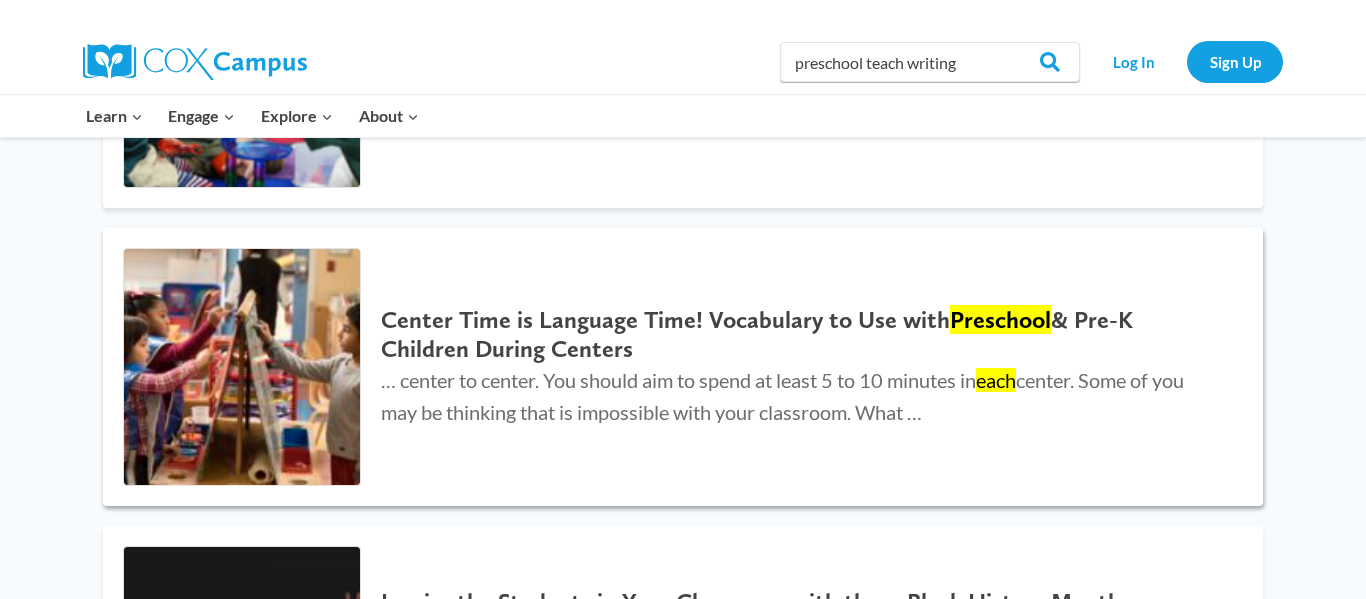 click on "… center to center. You should aim to spend at least 5 to 10 minutes in  each  center. Some of you may be thinking that is impossible with your classroom. What …" at bounding box center [782, 396] 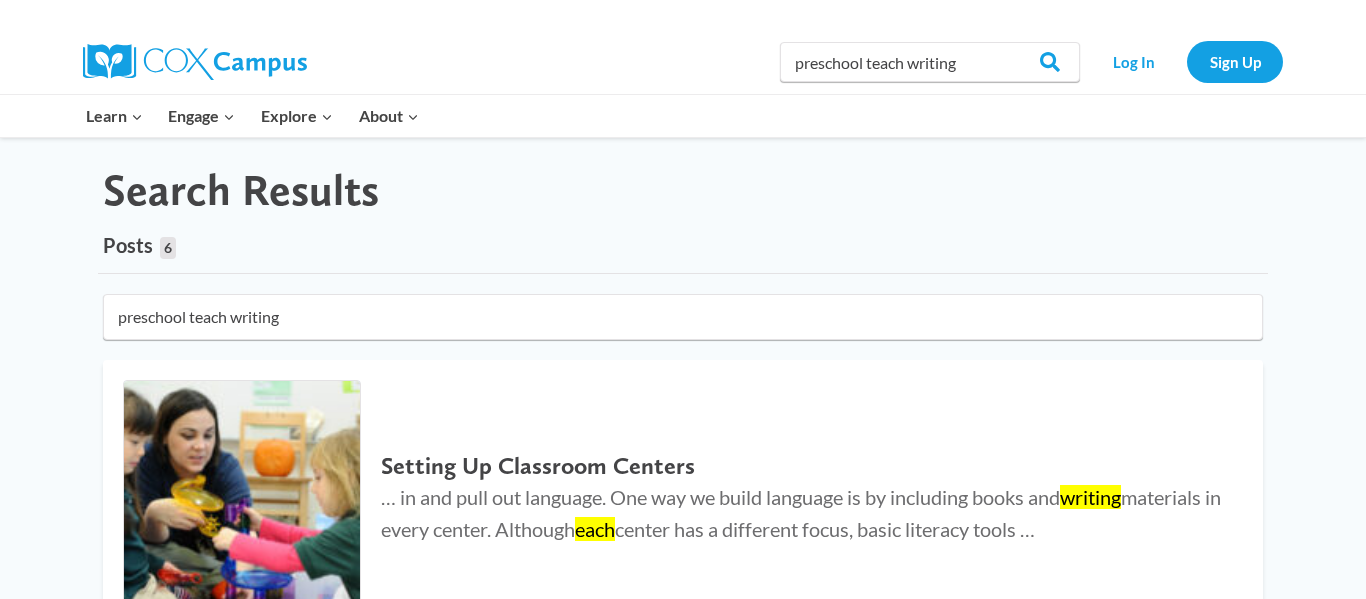 scroll, scrollTop: 0, scrollLeft: 0, axis: both 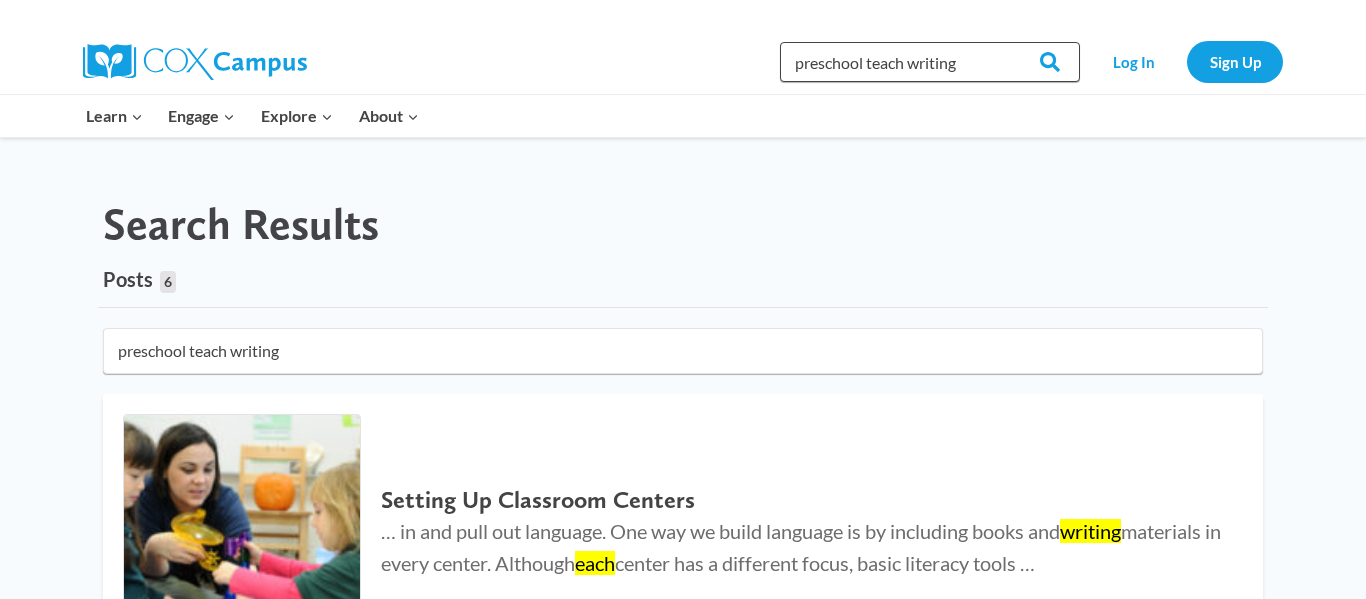 click on "preschool teach writing" at bounding box center (930, 62) 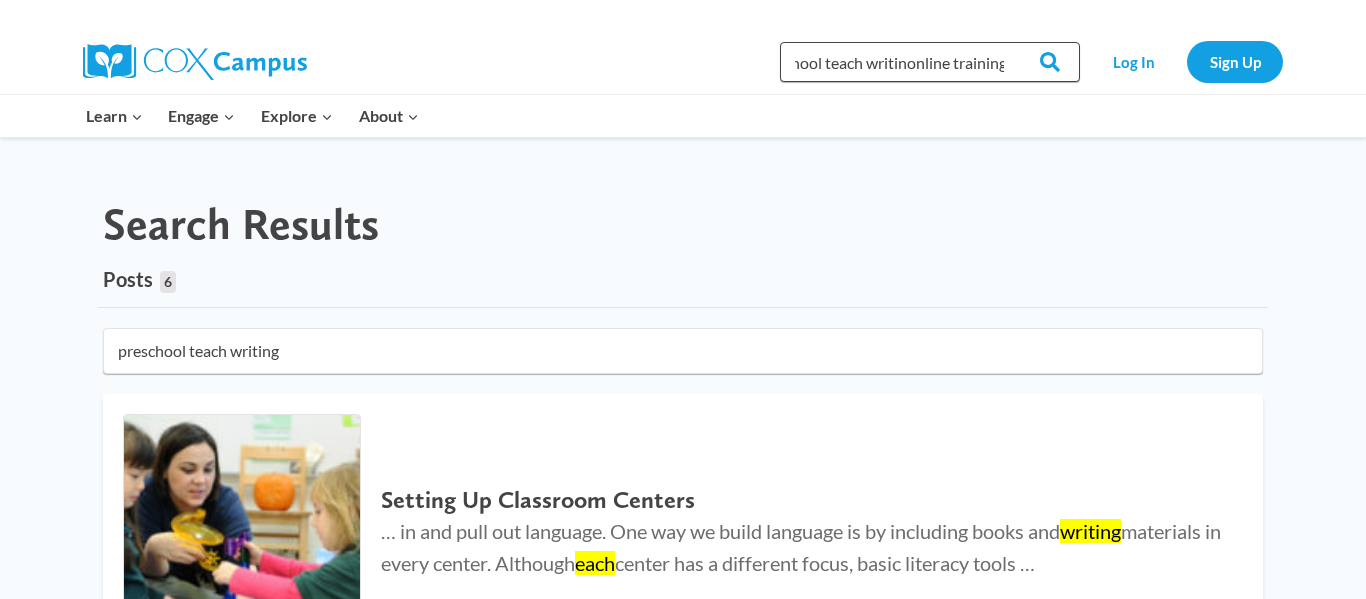 scroll, scrollTop: 0, scrollLeft: 49, axis: horizontal 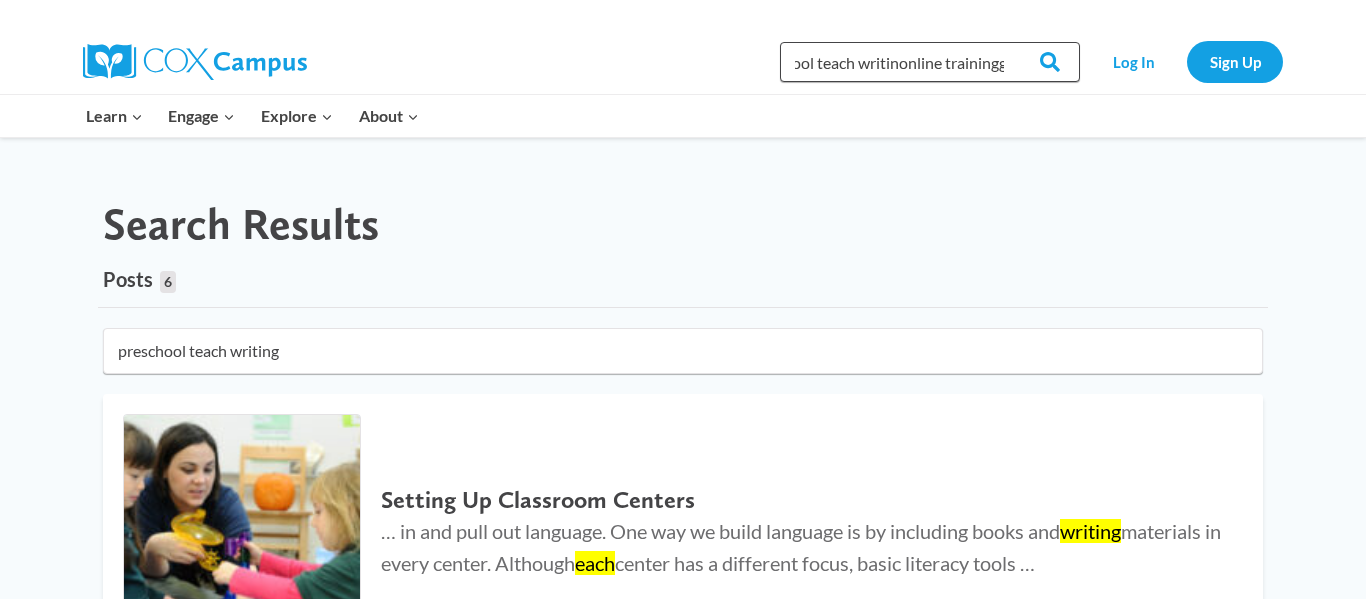 type on "preschool teach writinonline trainingg" 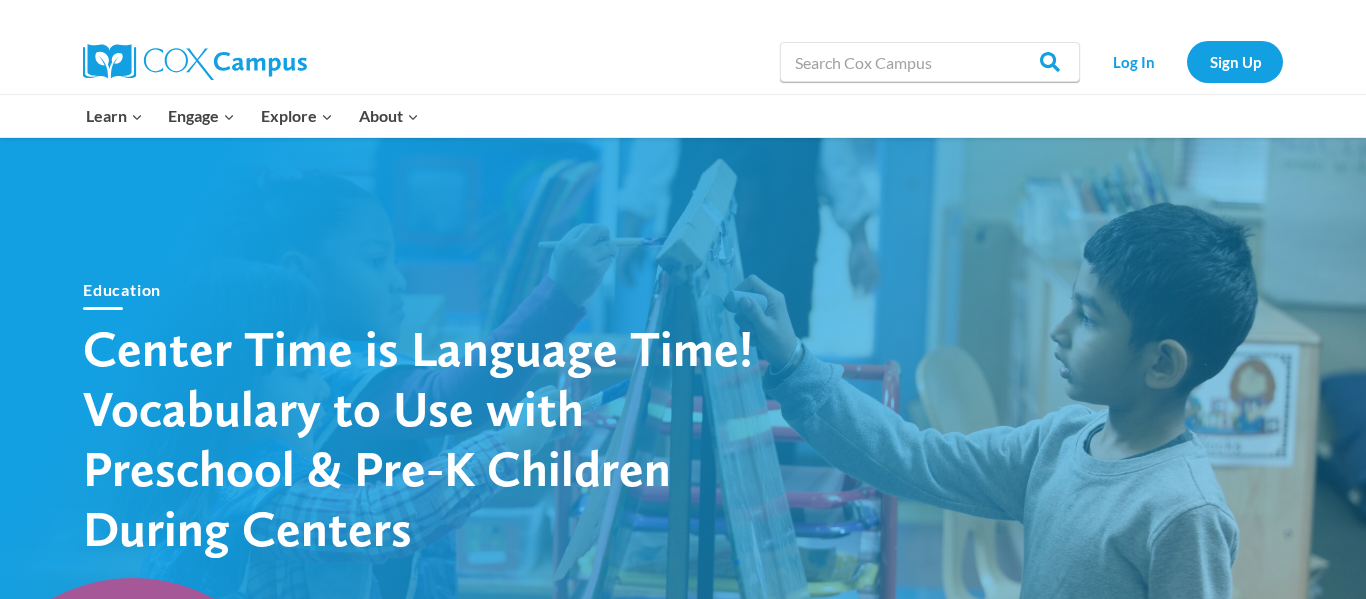 scroll, scrollTop: 0, scrollLeft: 0, axis: both 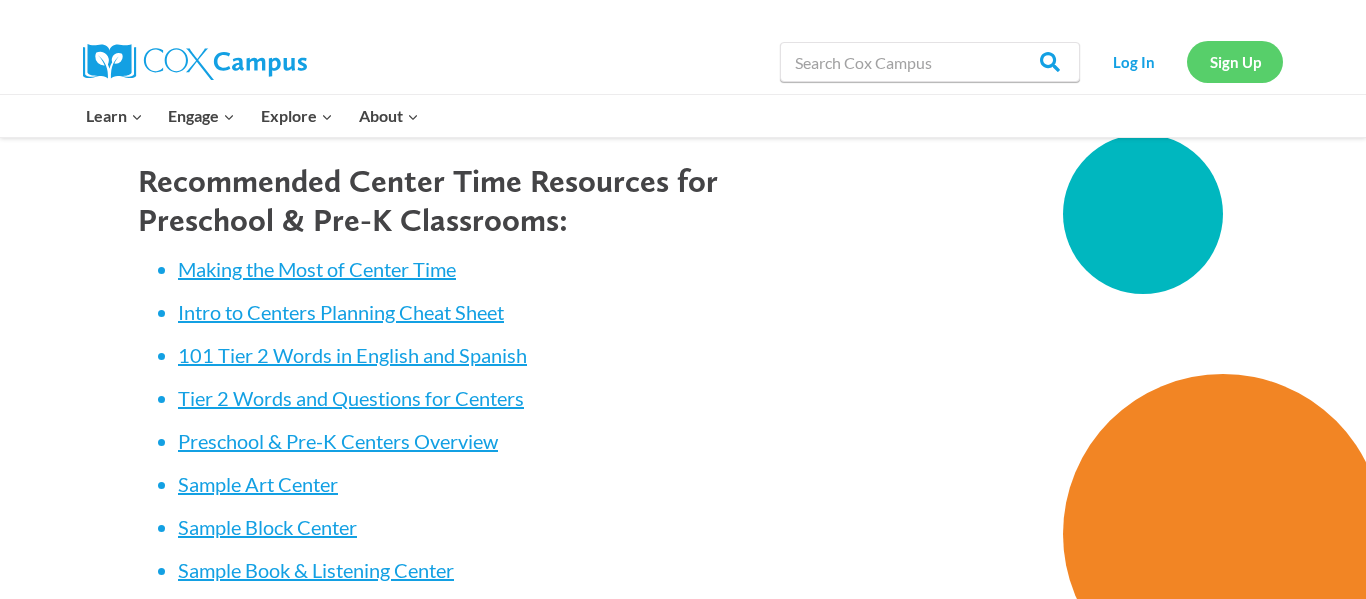 click on "Sign Up" at bounding box center [1235, 61] 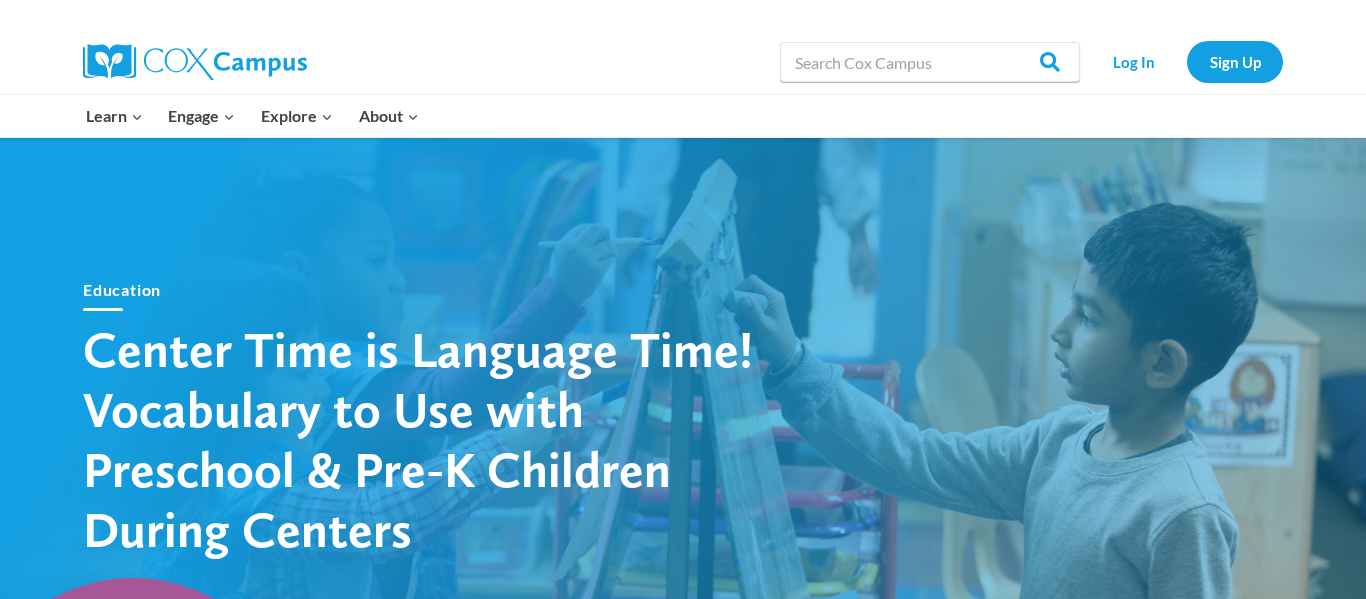 scroll, scrollTop: 5952, scrollLeft: 0, axis: vertical 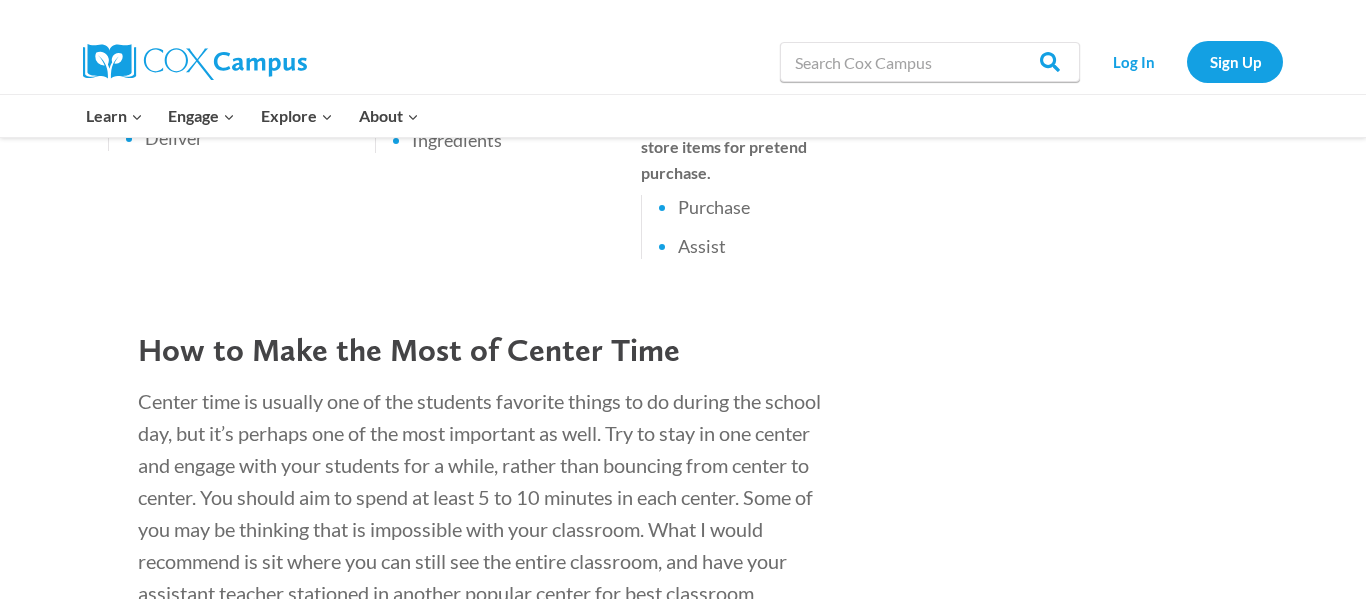 click on "Center time is every child’s favorite part of the day. It’s their time to be architects and build block towers at the carpet, or be artists and create masterpieces at the easel, or be paleontologists and dig up creatures in the sand table. As a young educator, I quickly realized this was not only the children’s favorite time of day, but also the most  IMPORTANT  time of our day. Center time took on a whole new meaning to me after this realization.
It is not a time to clean, plan, or take a mental break – as tempting as it may be! On my best days, center time consisted of me being an Oscar-worthy actress, an intentional listener, and a conversational partner. I’ll be honest though, it’s easier said than done. Most days I felt mentally exhausted and spread thin – can anyone relate?
Here are  3 quick tips  on how you can easily incorporate focus vocabulary into your conversations with your preschool and Pre-K students and  make the most of center time ." at bounding box center [683, -798] 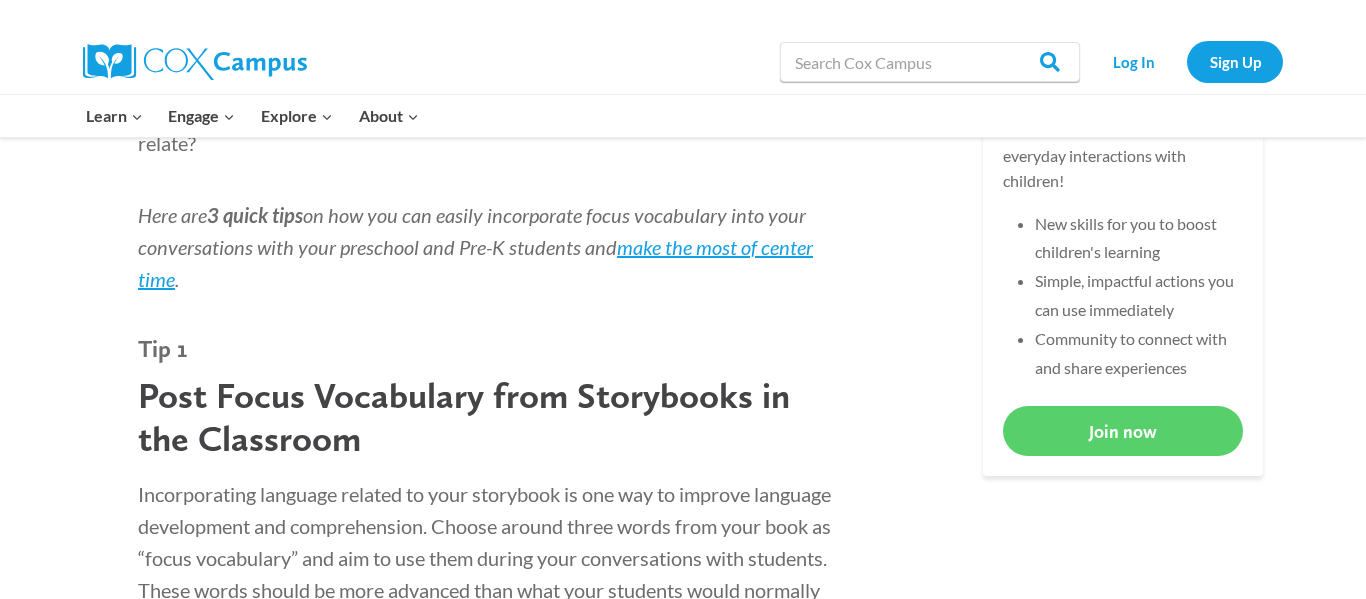 scroll, scrollTop: 1010, scrollLeft: 0, axis: vertical 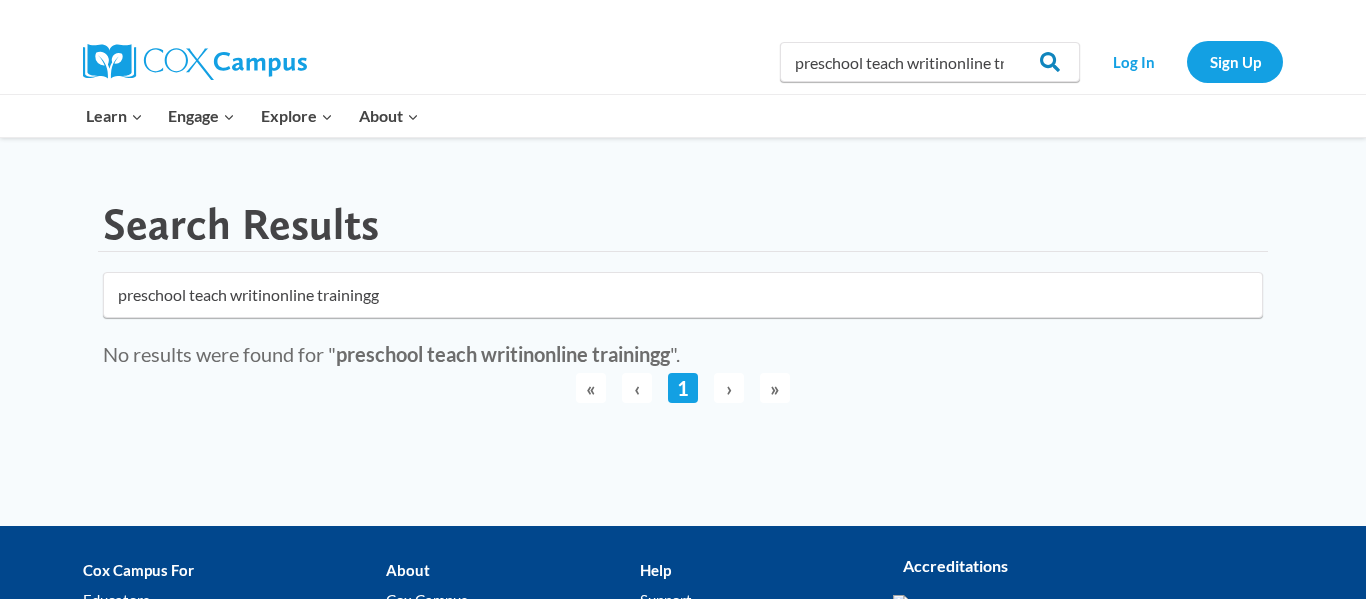 click on "Search" at bounding box center (1041, 62) 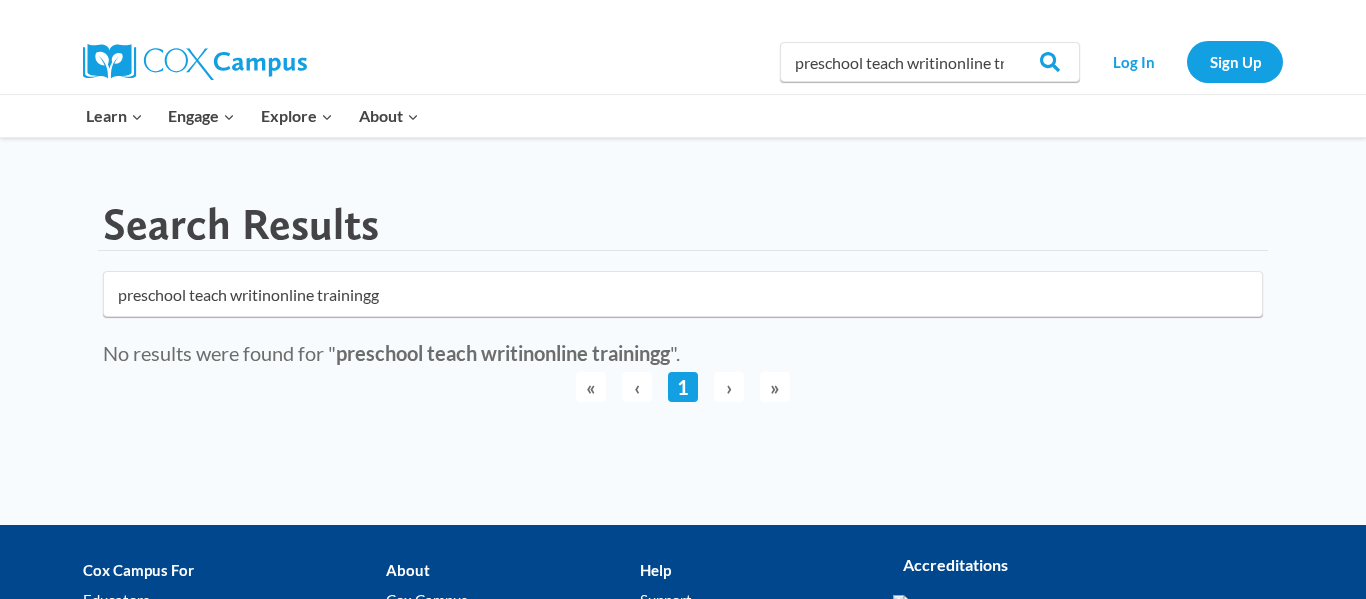 scroll, scrollTop: 0, scrollLeft: 0, axis: both 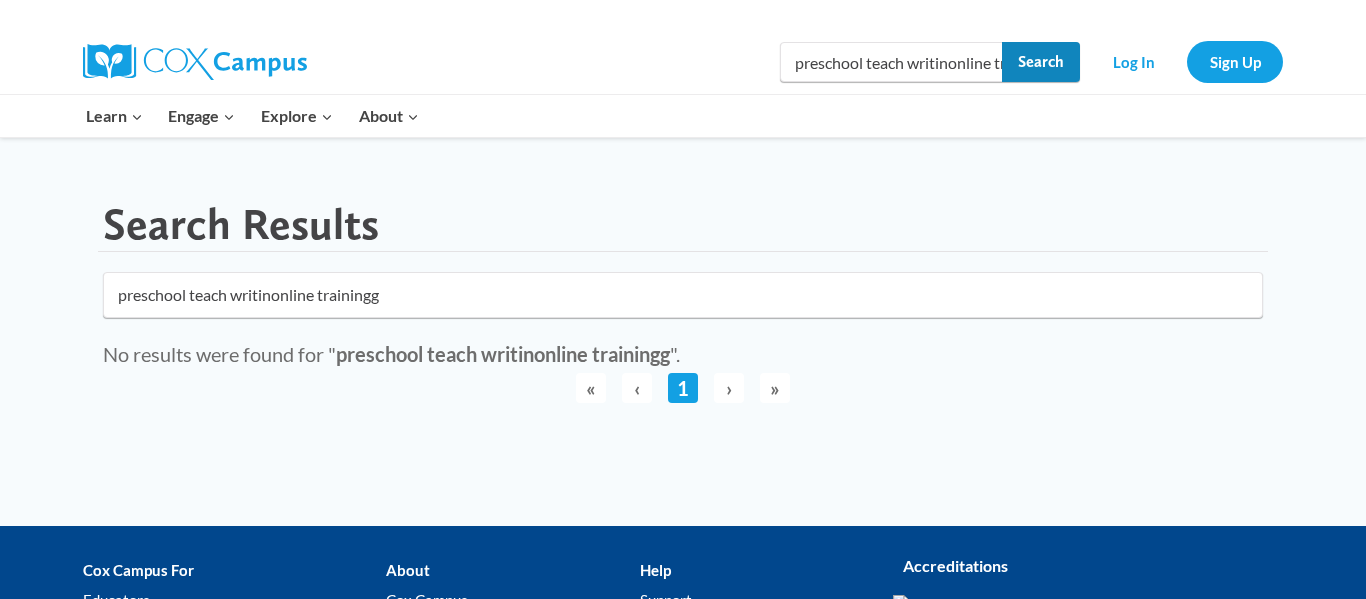 click on "Search" at bounding box center [1041, 62] 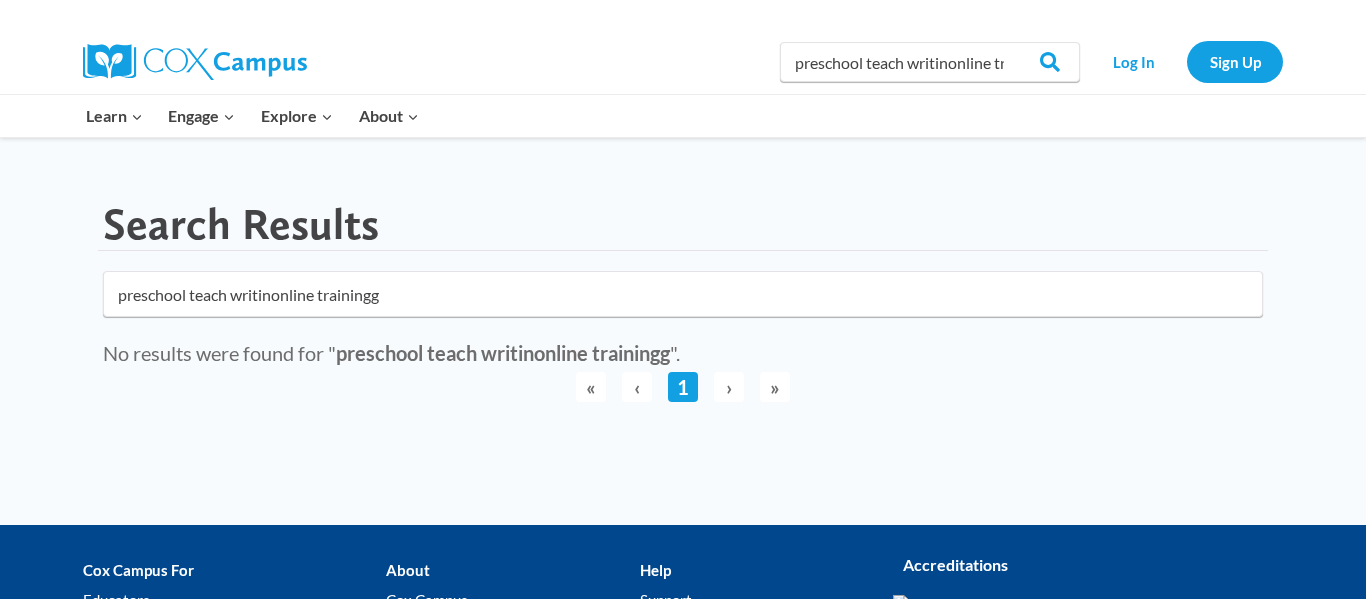 scroll, scrollTop: 0, scrollLeft: 0, axis: both 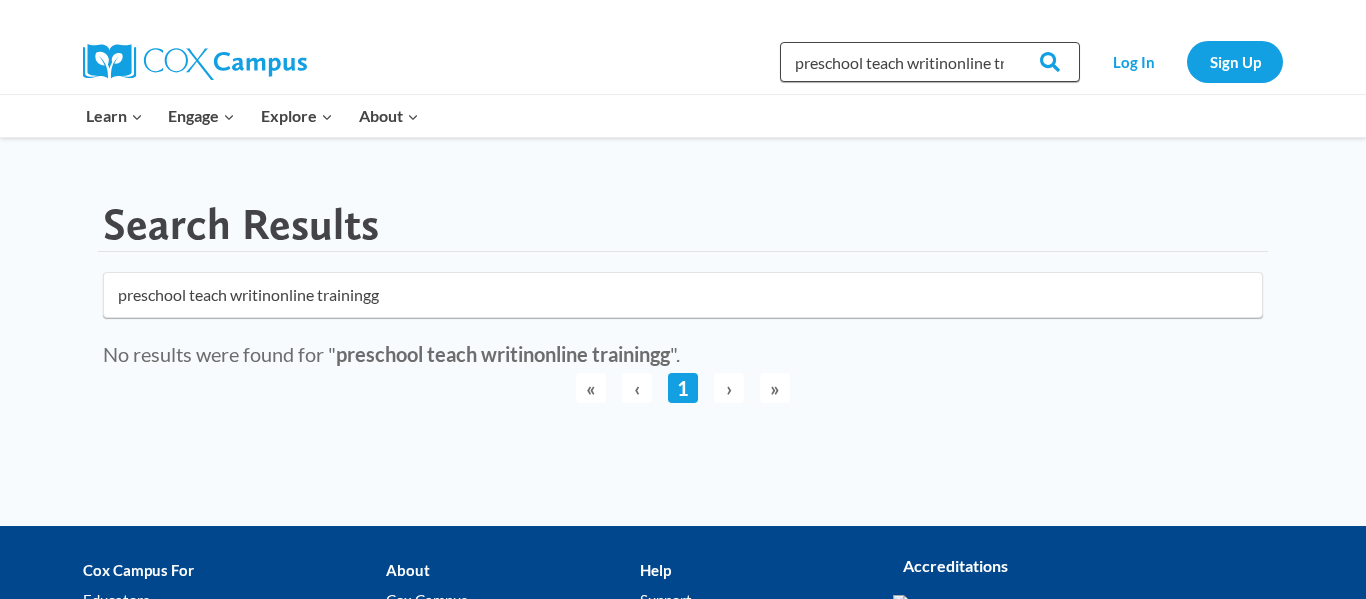 click on "preschool teach writinonline trainingg" at bounding box center (930, 62) 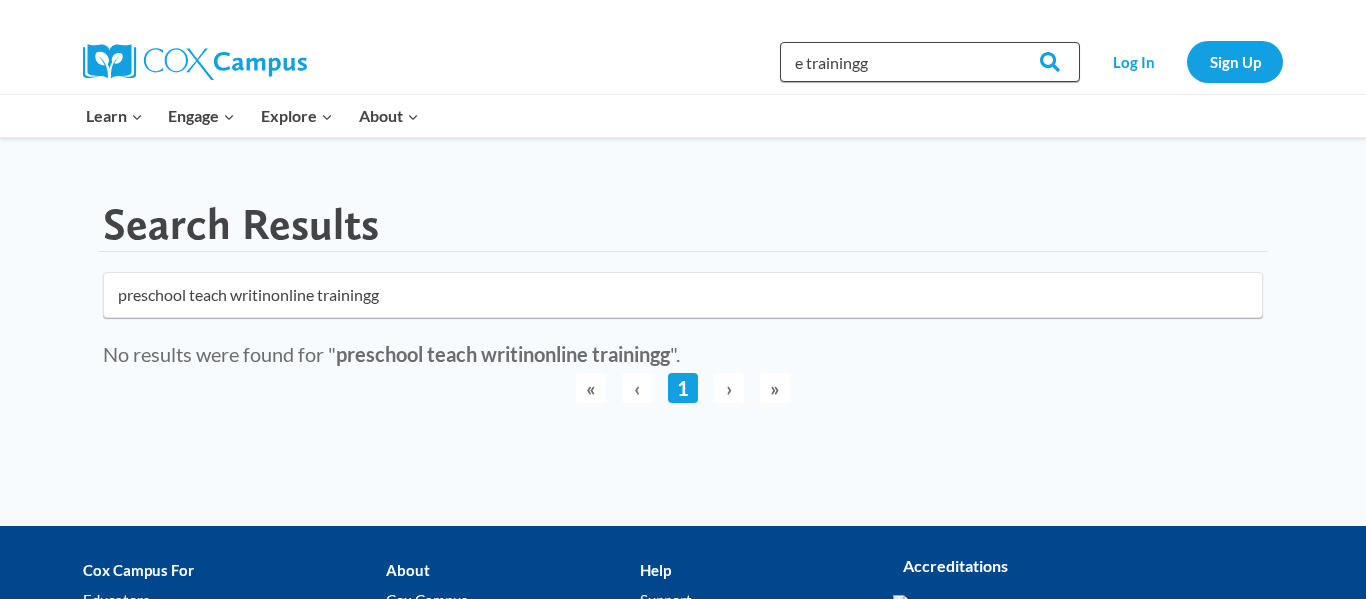 click on "e trainingg" at bounding box center (930, 62) 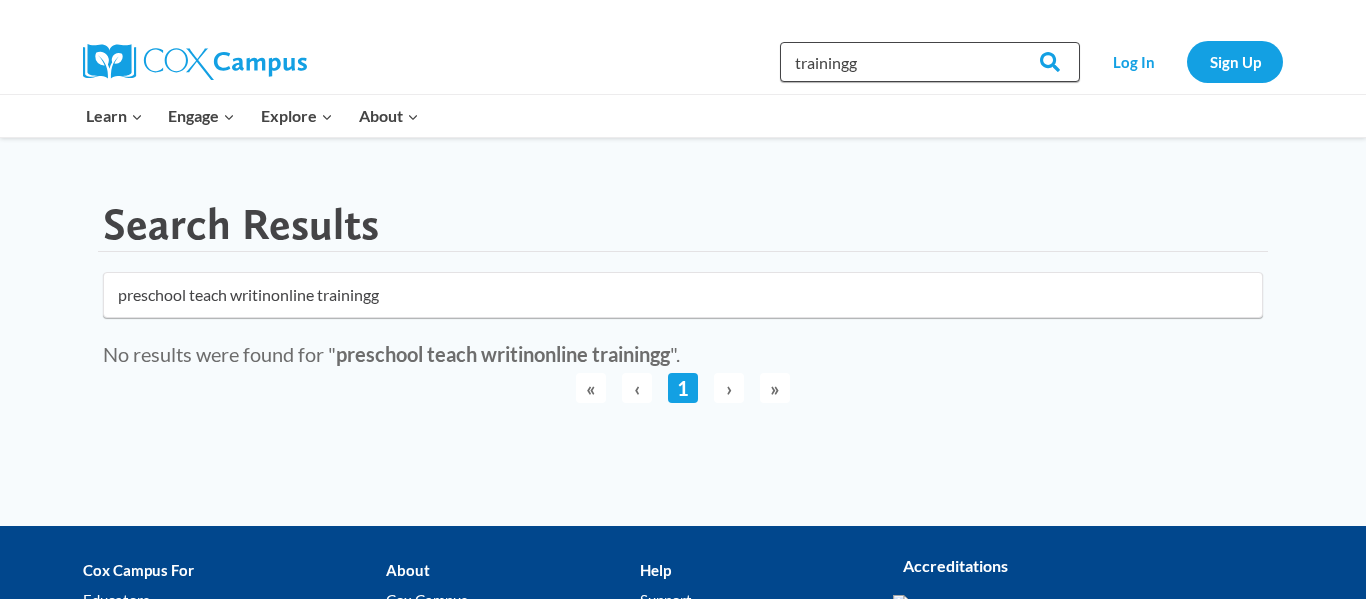 click on "trainingg" at bounding box center [930, 62] 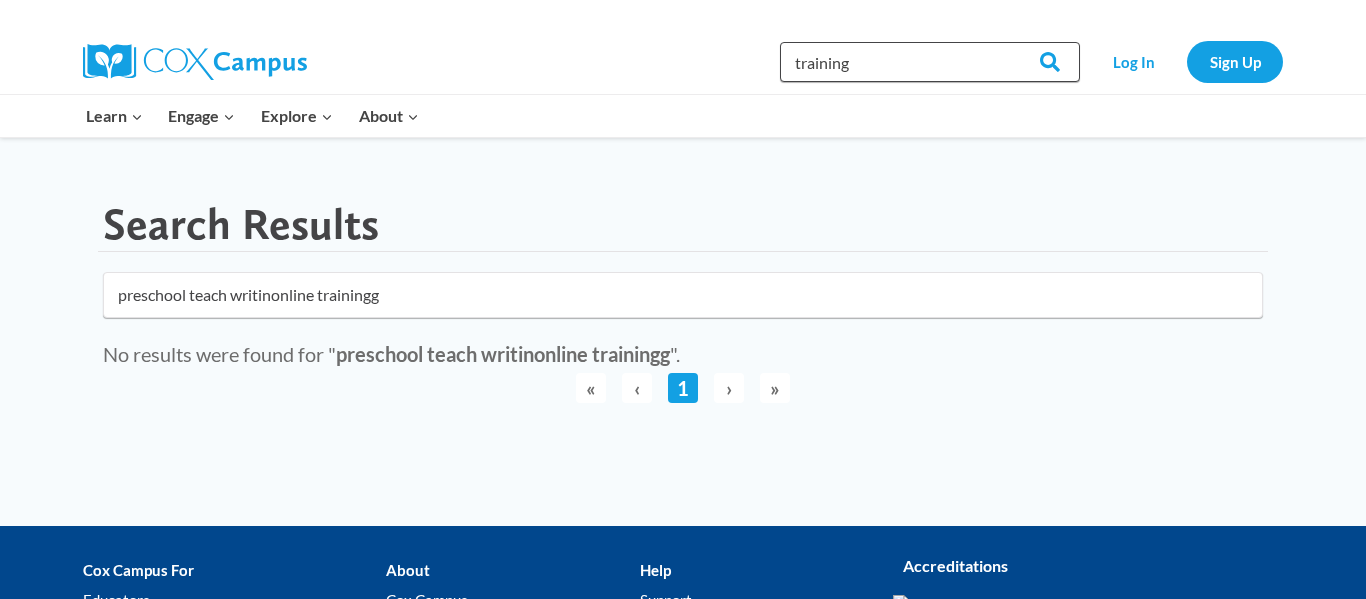 click on "training" at bounding box center (930, 62) 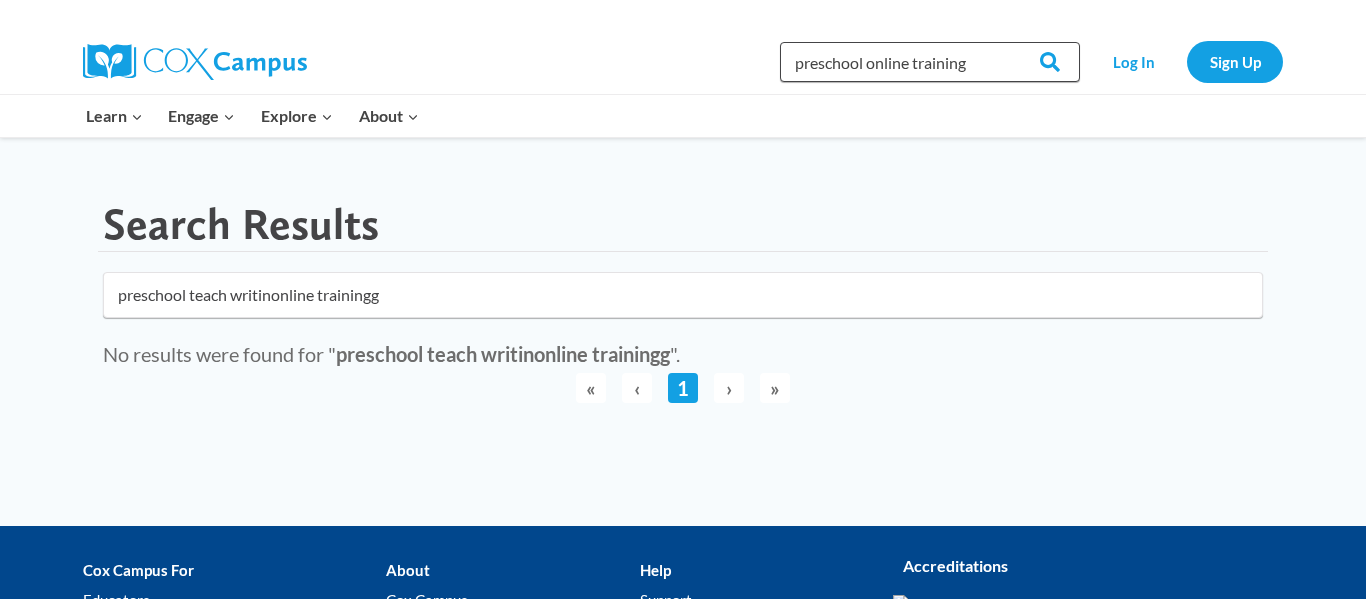 type on "preschool online training" 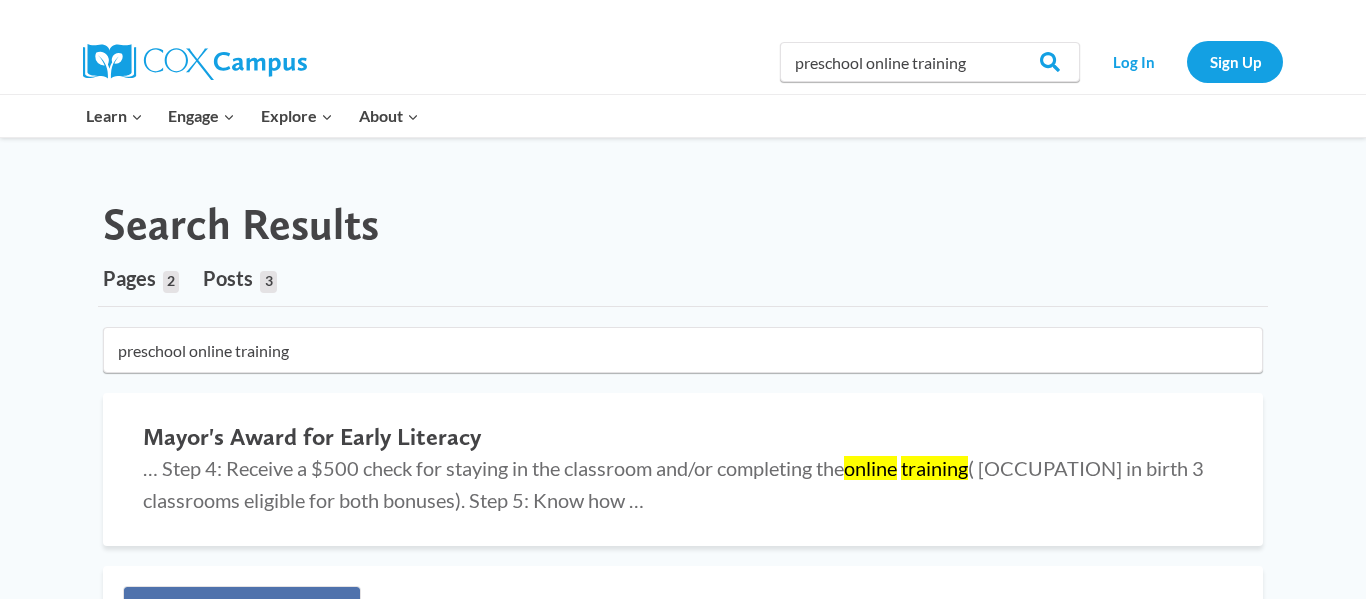 scroll, scrollTop: 0, scrollLeft: 0, axis: both 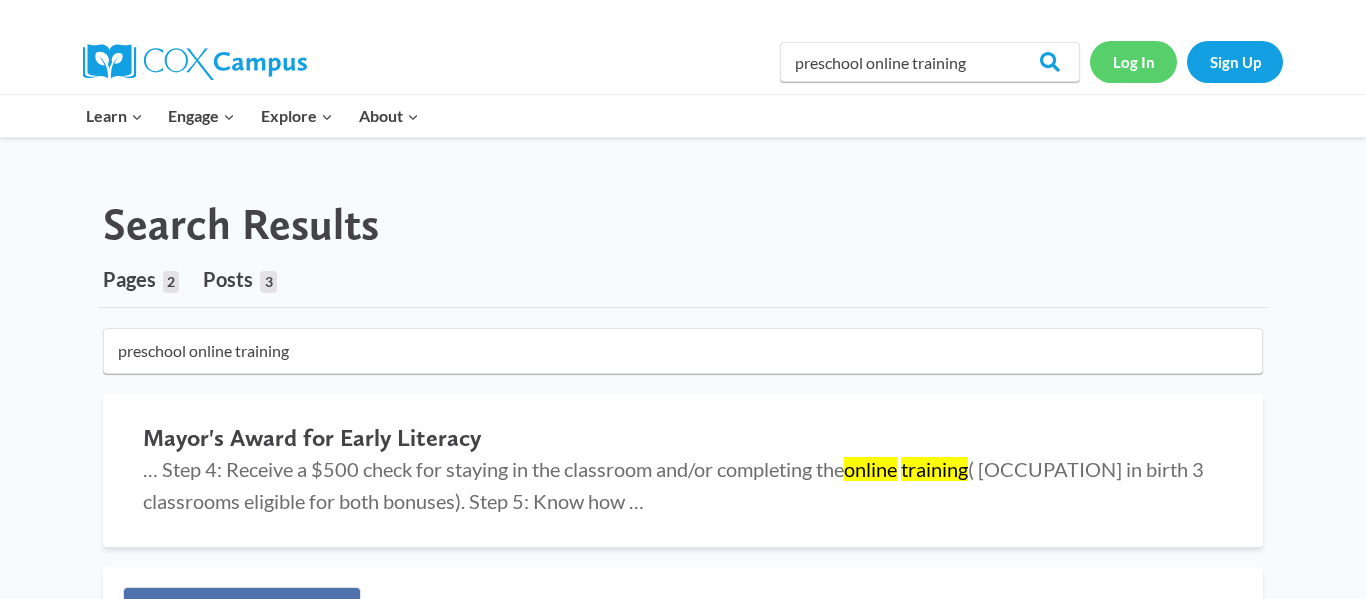 click on "Log In" at bounding box center [1133, 61] 